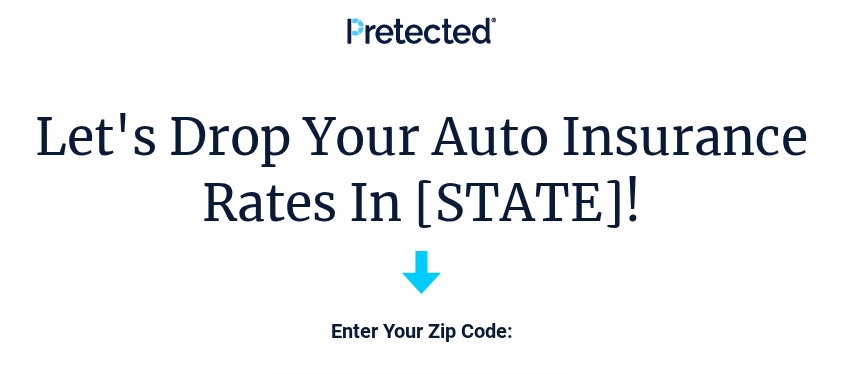 scroll, scrollTop: 0, scrollLeft: 0, axis: both 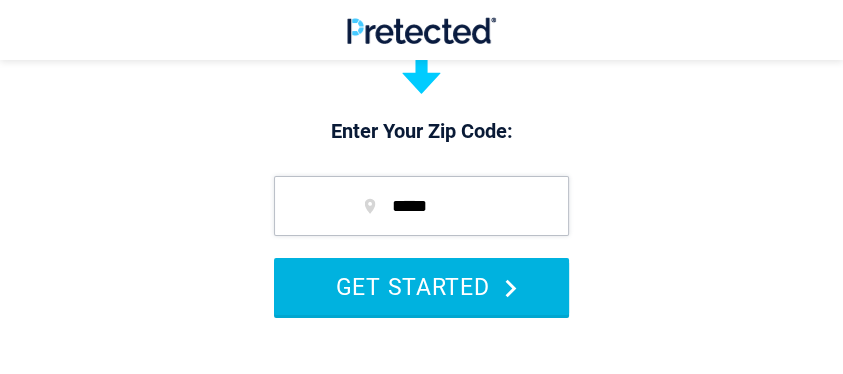 click on "GET STARTED" at bounding box center (421, 286) 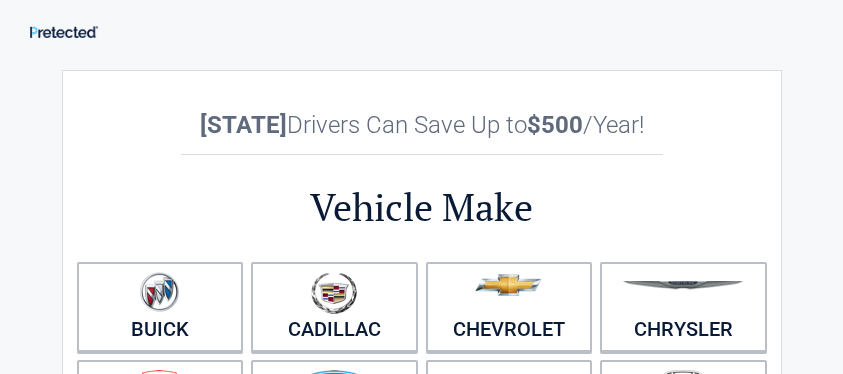 scroll, scrollTop: 0, scrollLeft: 0, axis: both 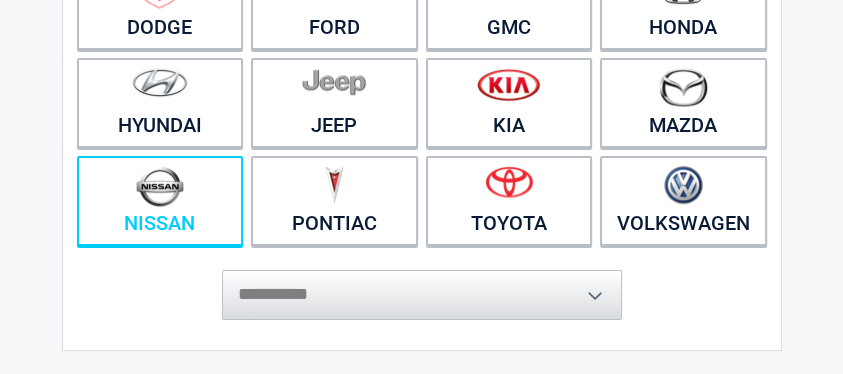 click at bounding box center (160, 186) 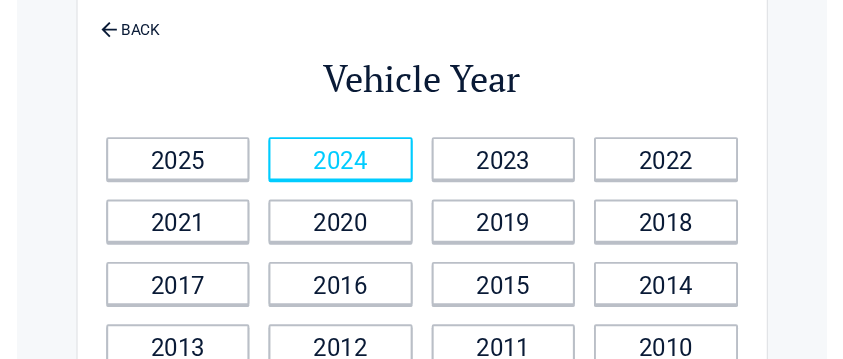 scroll, scrollTop: 100, scrollLeft: 0, axis: vertical 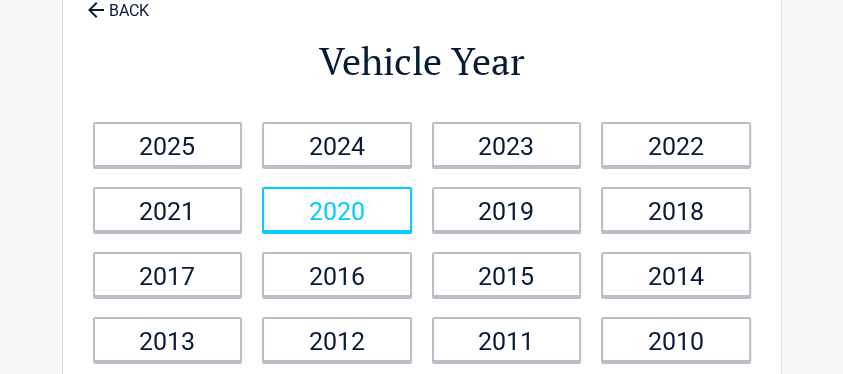 click on "2020" at bounding box center (337, 209) 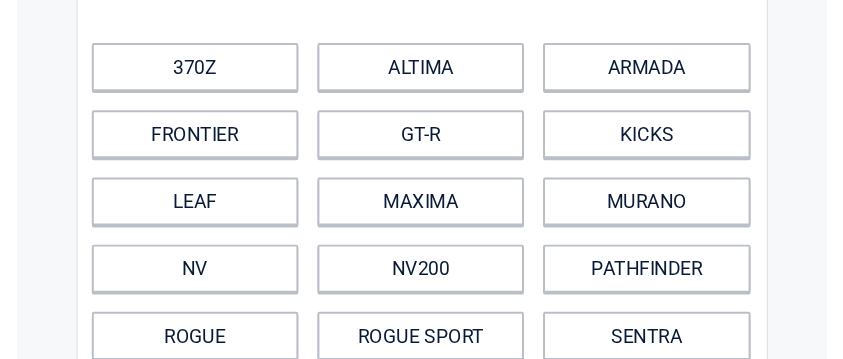 scroll, scrollTop: 200, scrollLeft: 0, axis: vertical 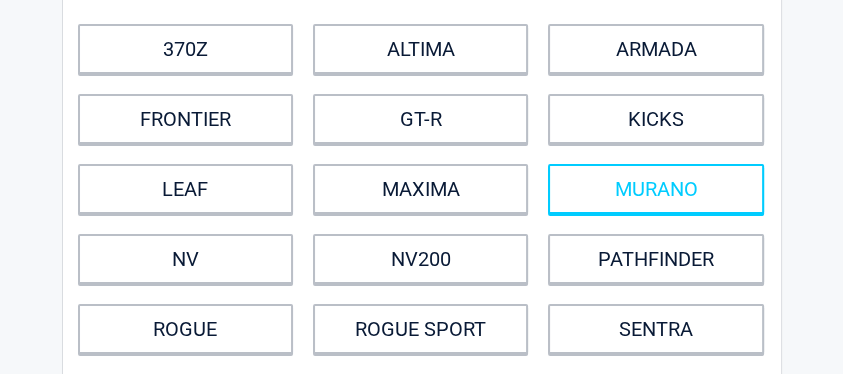 click on "MURANO" at bounding box center [655, 189] 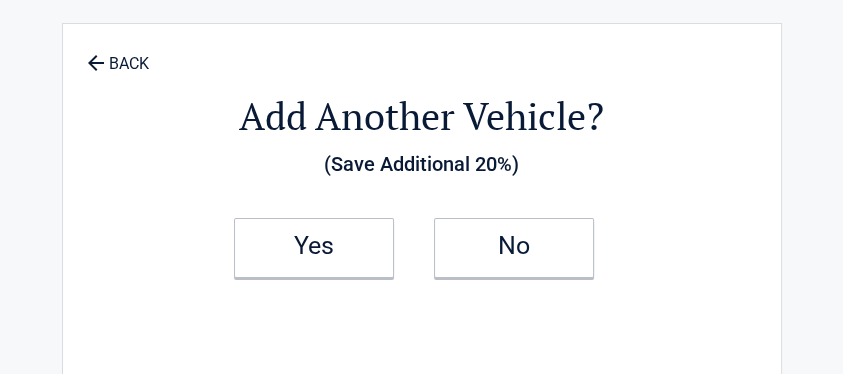 scroll, scrollTop: 0, scrollLeft: 0, axis: both 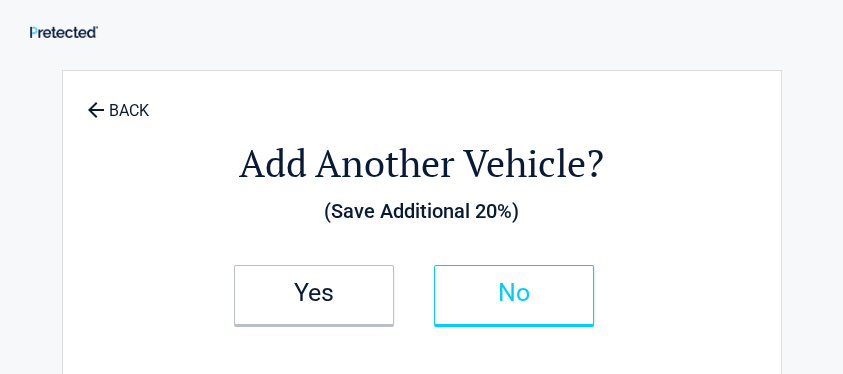 click on "No" at bounding box center [514, 293] 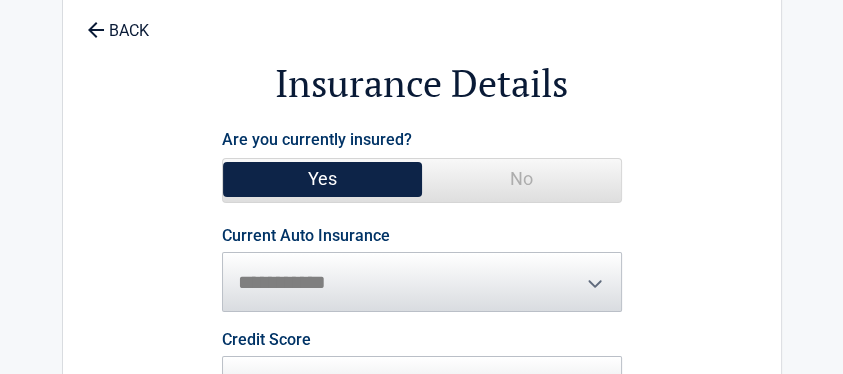 scroll, scrollTop: 100, scrollLeft: 0, axis: vertical 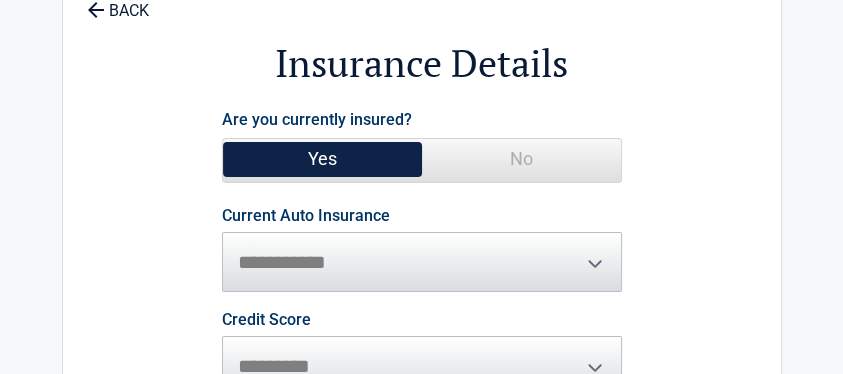 click on "Yes" at bounding box center [322, 159] 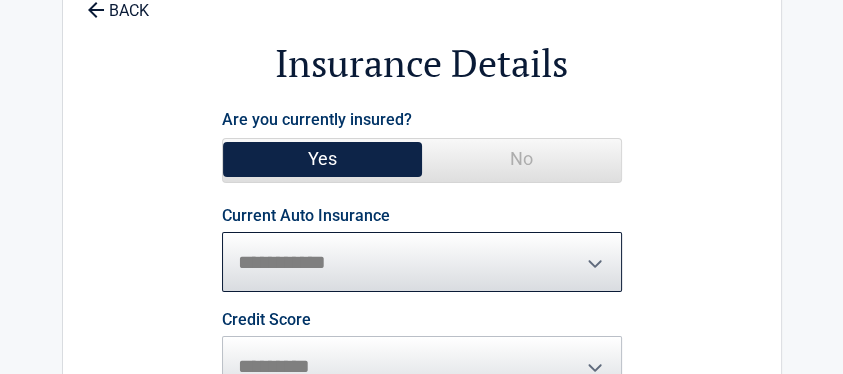 click on "**********" at bounding box center (422, 262) 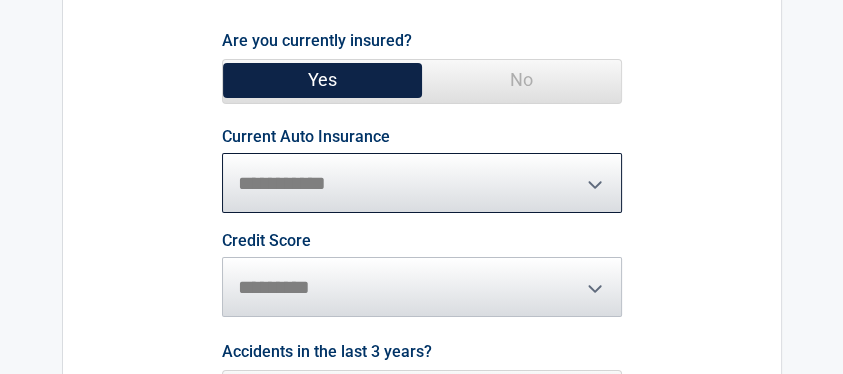 scroll, scrollTop: 200, scrollLeft: 0, axis: vertical 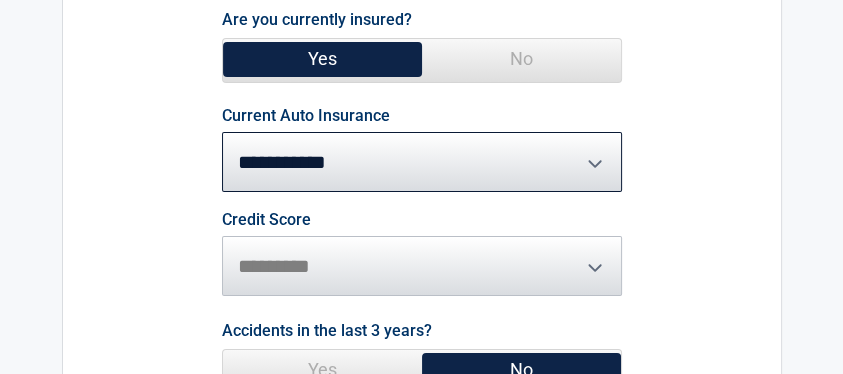 click on "Credit Score
*********
****
*******
****" at bounding box center [422, 254] 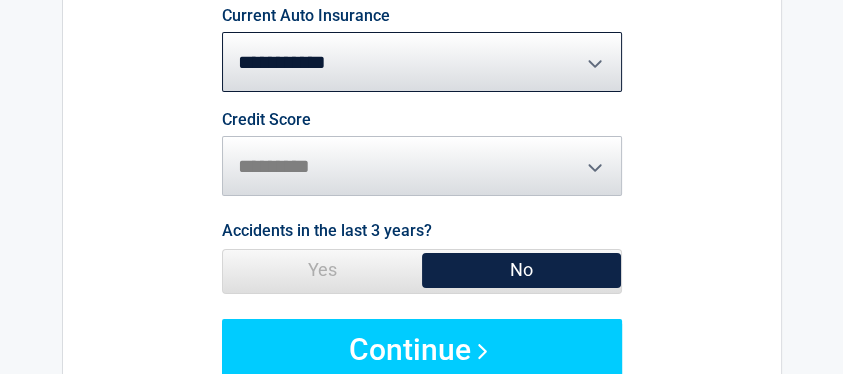 scroll, scrollTop: 400, scrollLeft: 0, axis: vertical 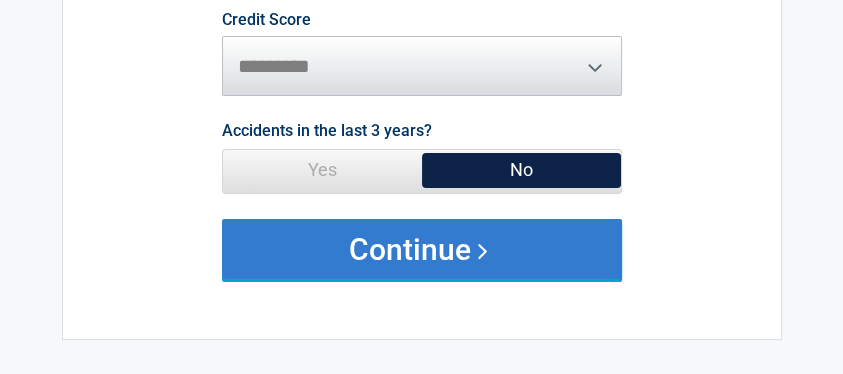 click on "Continue" at bounding box center (422, 249) 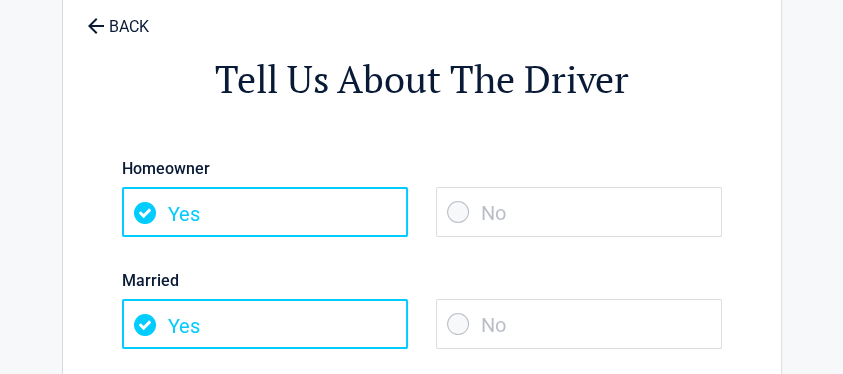 scroll, scrollTop: 100, scrollLeft: 0, axis: vertical 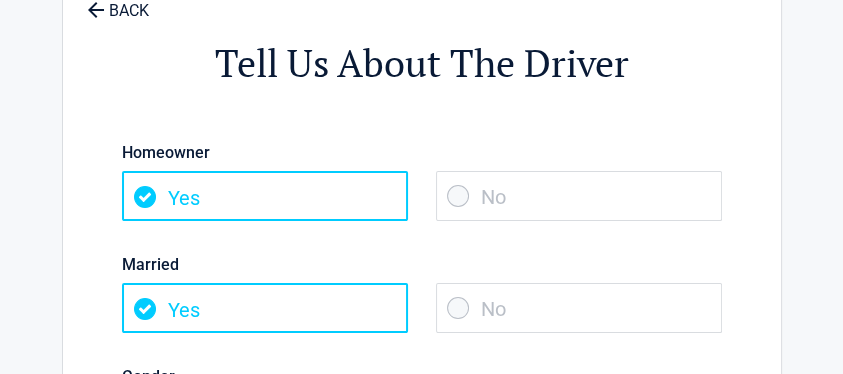 click on "Yes" at bounding box center (265, 196) 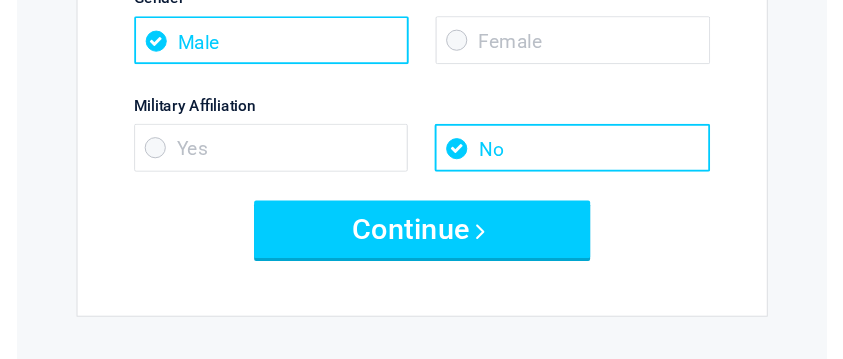 scroll, scrollTop: 500, scrollLeft: 0, axis: vertical 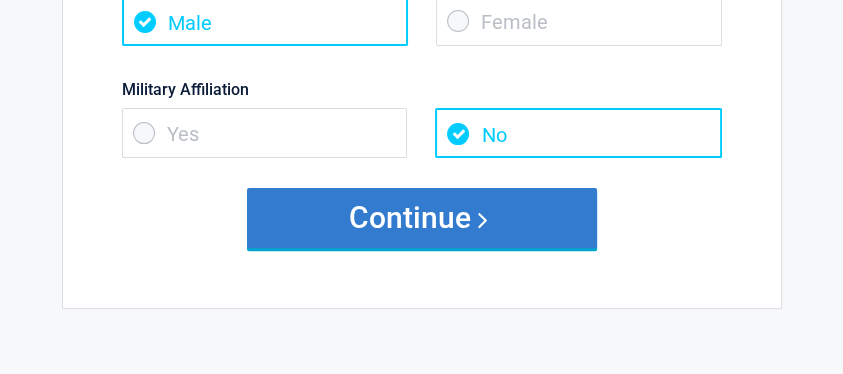 click on "Continue" at bounding box center (422, 218) 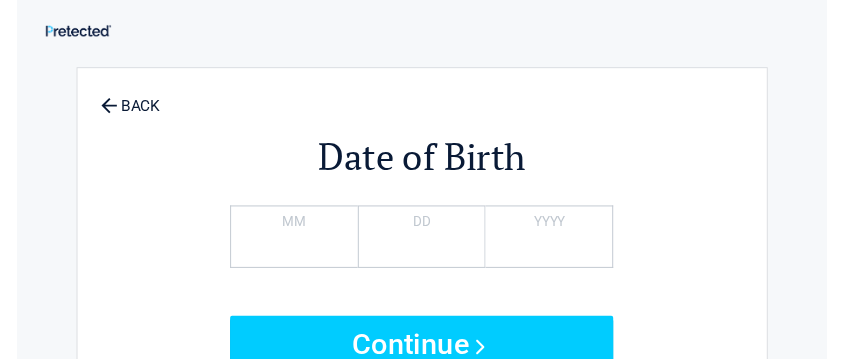 scroll, scrollTop: 100, scrollLeft: 0, axis: vertical 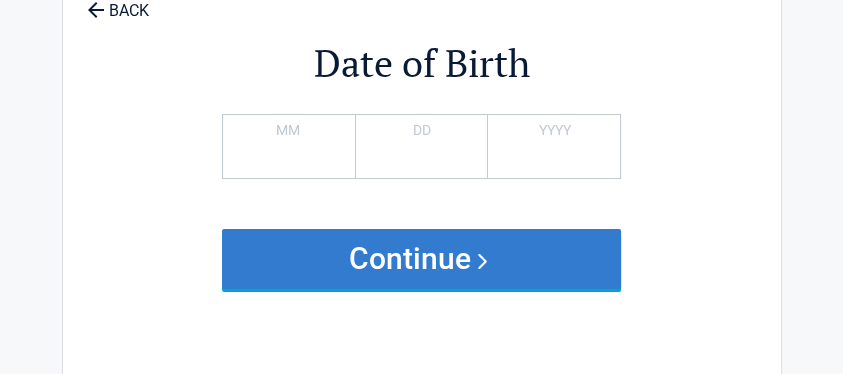click on "Continue" at bounding box center (422, 259) 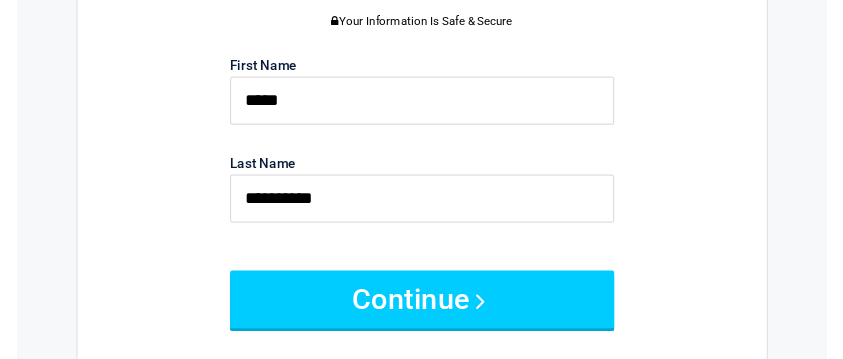 scroll, scrollTop: 200, scrollLeft: 0, axis: vertical 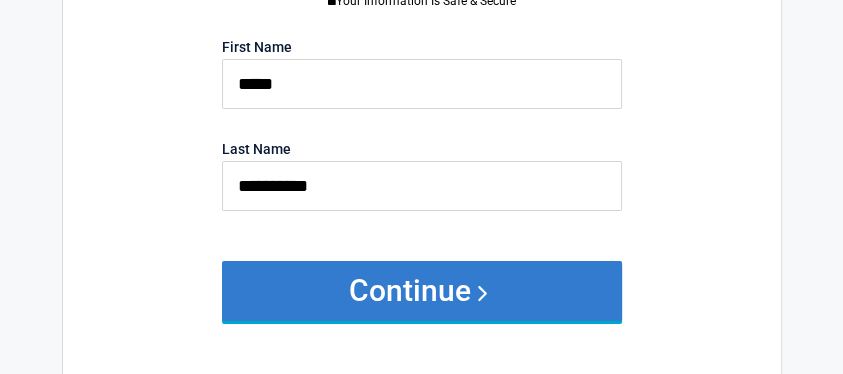 click on "Continue" at bounding box center (422, 291) 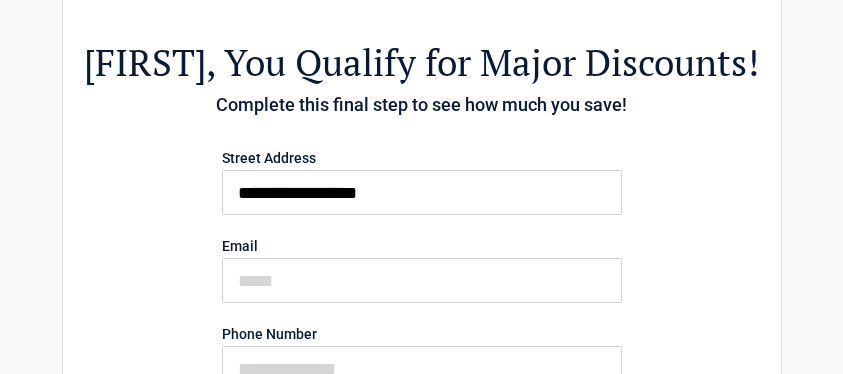 scroll, scrollTop: 200, scrollLeft: 0, axis: vertical 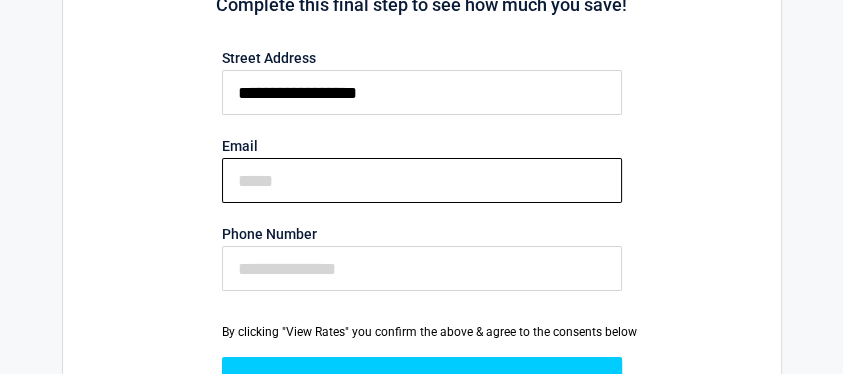 click on "Email" at bounding box center [422, 180] 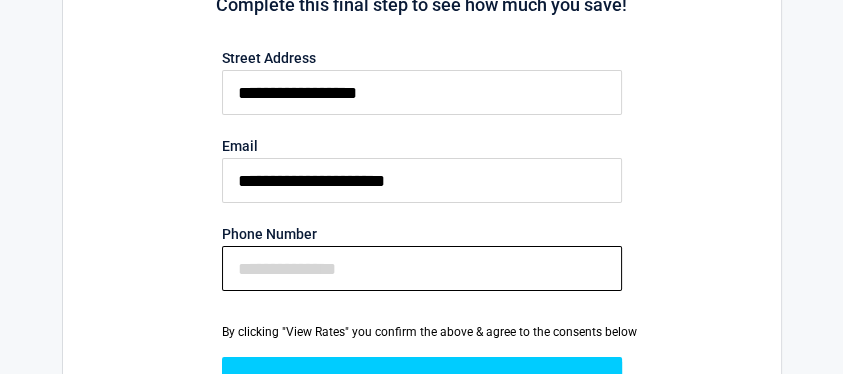 click on "Phone Number" at bounding box center [422, 268] 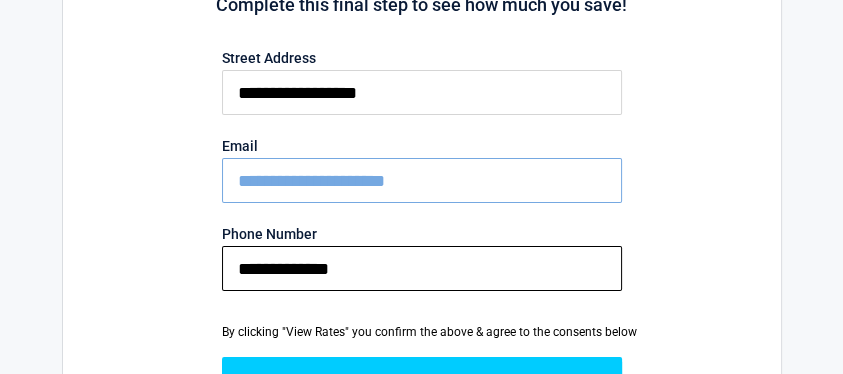 type on "**********" 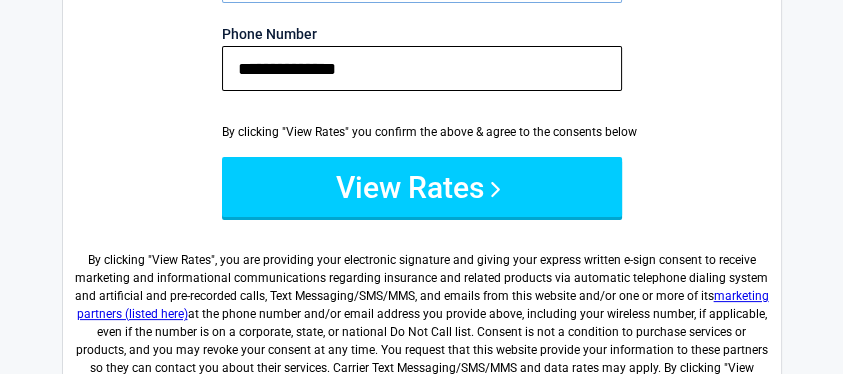 scroll, scrollTop: 500, scrollLeft: 0, axis: vertical 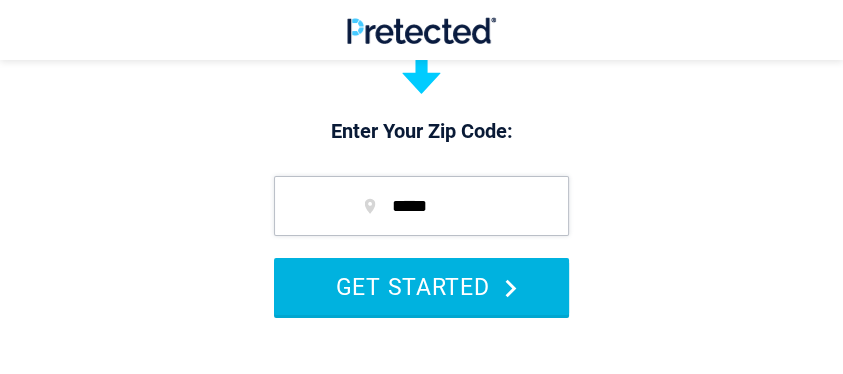 click on "GET STARTED" at bounding box center (421, 286) 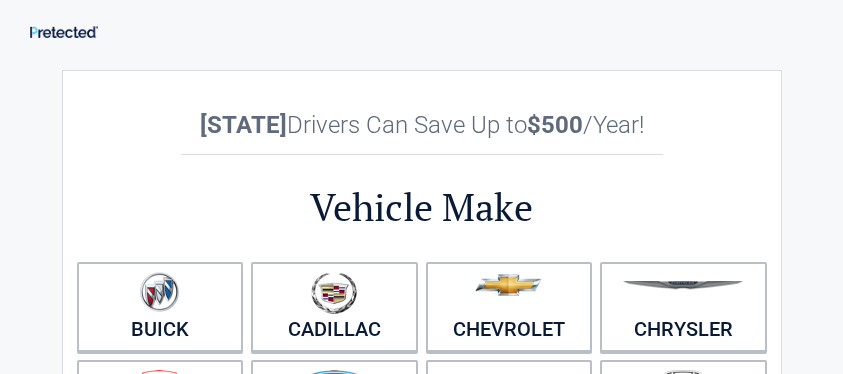 scroll, scrollTop: 0, scrollLeft: 0, axis: both 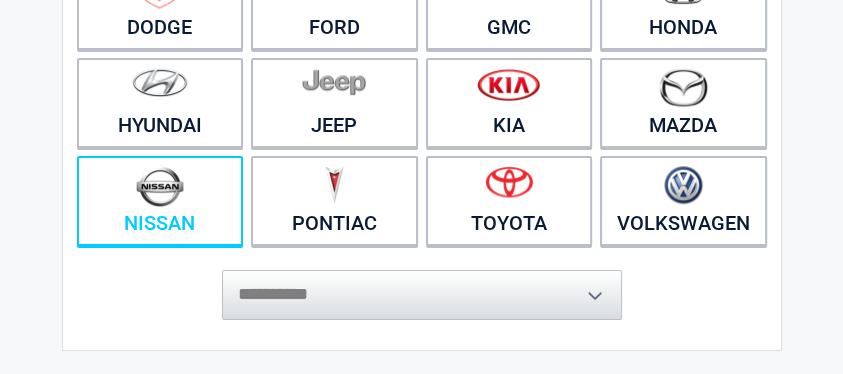 click at bounding box center [160, 186] 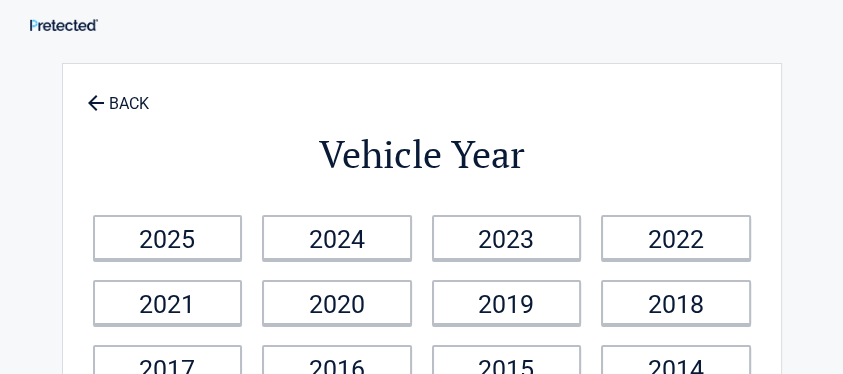 scroll, scrollTop: 0, scrollLeft: 0, axis: both 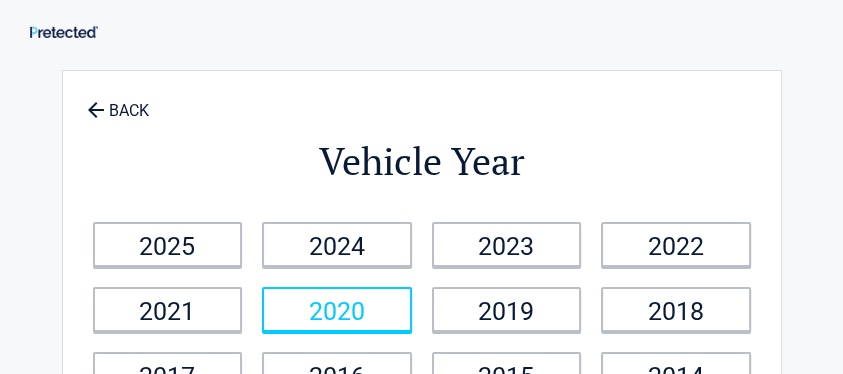 click on "2020" at bounding box center [337, 309] 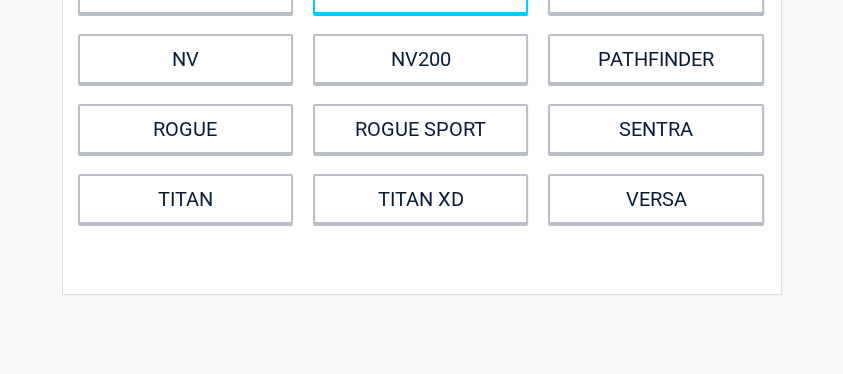 scroll, scrollTop: 300, scrollLeft: 0, axis: vertical 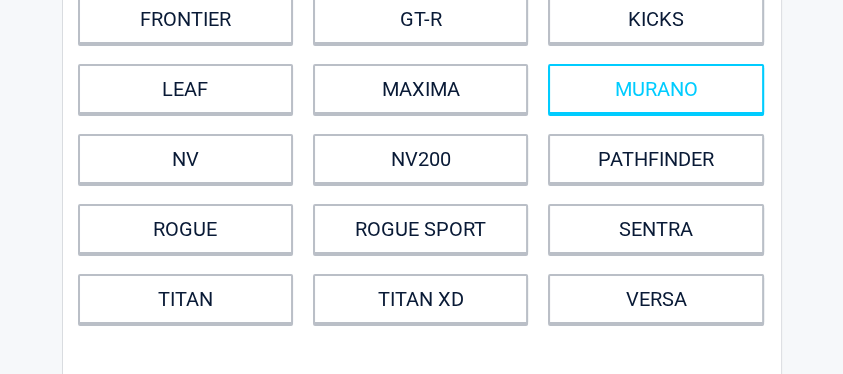 click on "MURANO" at bounding box center (655, 89) 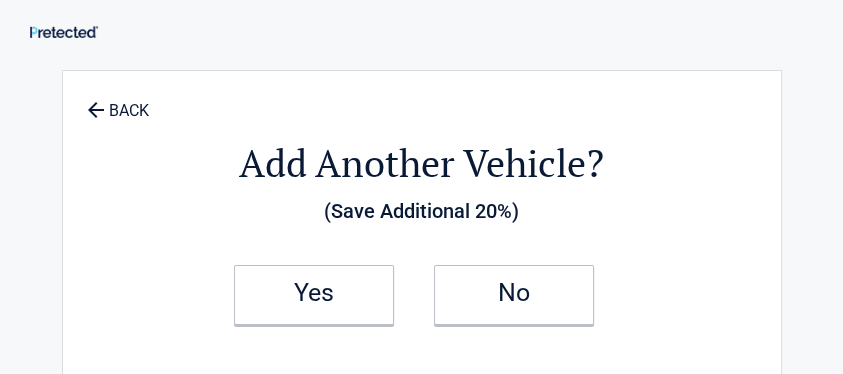 scroll, scrollTop: 100, scrollLeft: 0, axis: vertical 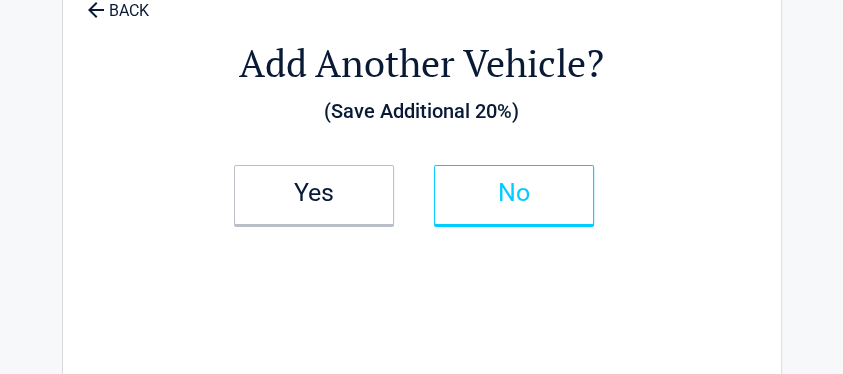 click on "No" at bounding box center (514, 193) 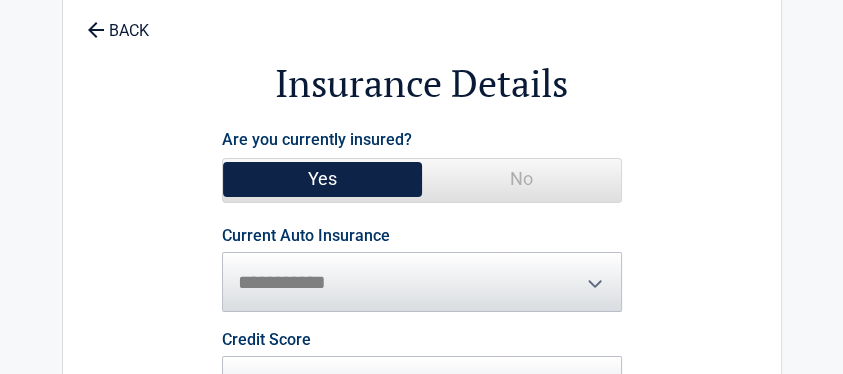 scroll, scrollTop: 100, scrollLeft: 0, axis: vertical 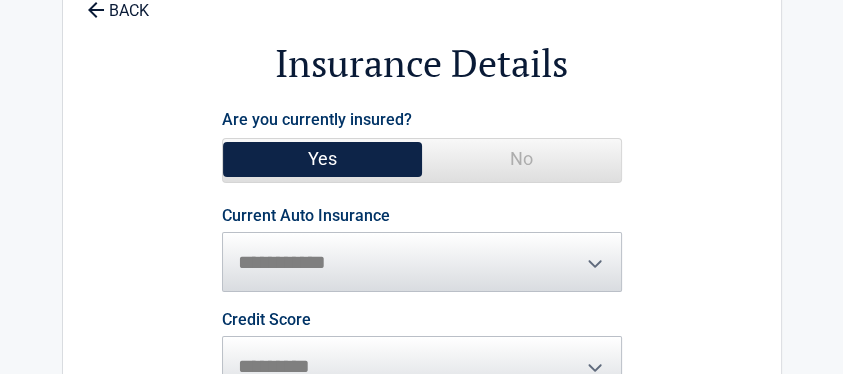 click on "Yes" at bounding box center (322, 159) 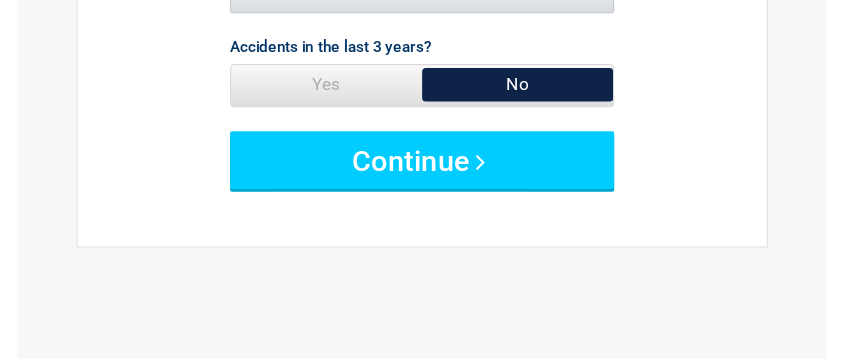 scroll, scrollTop: 500, scrollLeft: 0, axis: vertical 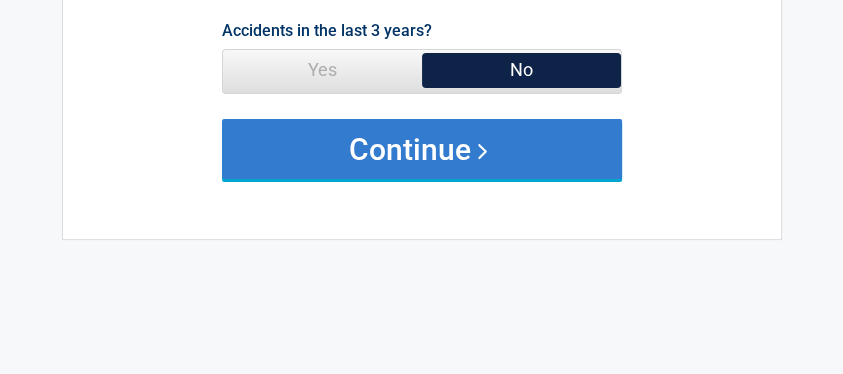click on "Continue" at bounding box center (422, 149) 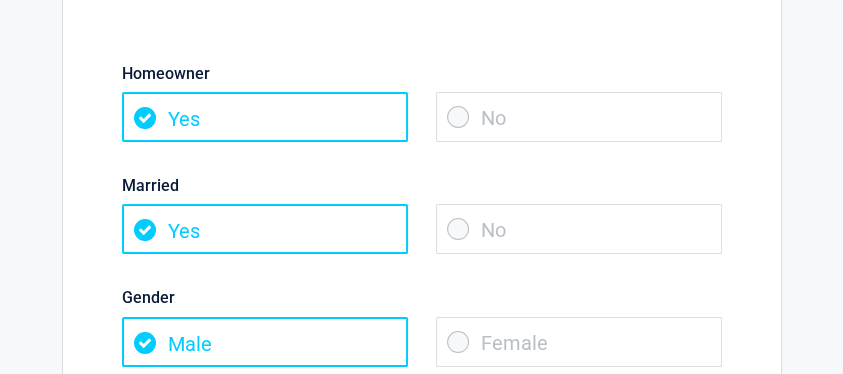 scroll, scrollTop: 200, scrollLeft: 0, axis: vertical 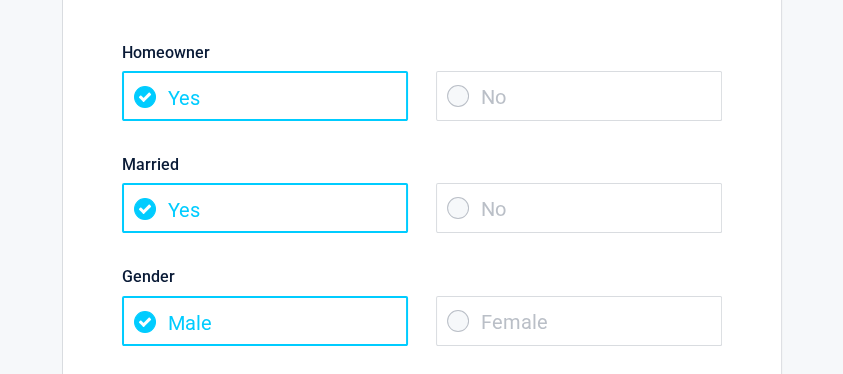 click on "Yes" at bounding box center [265, 96] 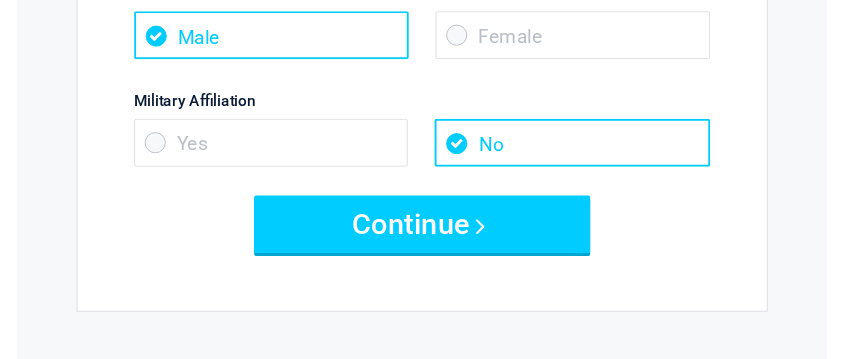 scroll, scrollTop: 500, scrollLeft: 0, axis: vertical 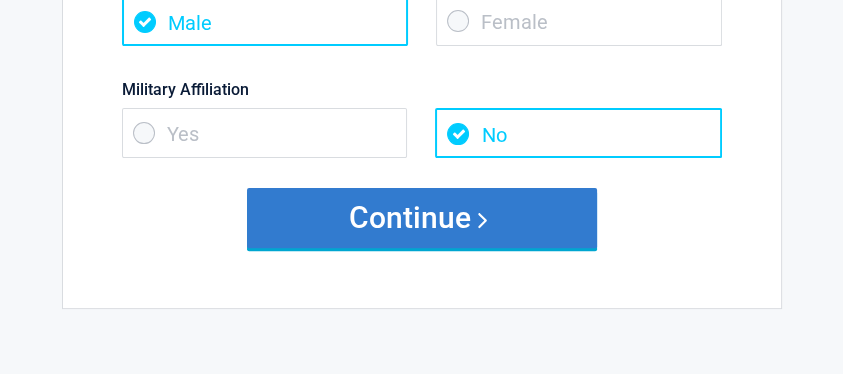 click on "Continue" at bounding box center (422, 218) 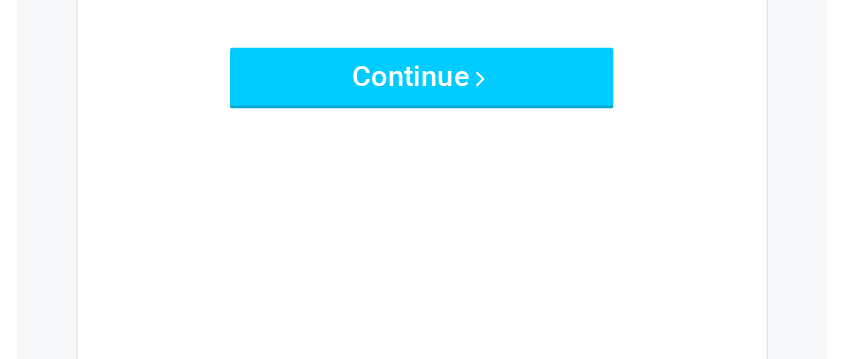 scroll, scrollTop: 300, scrollLeft: 0, axis: vertical 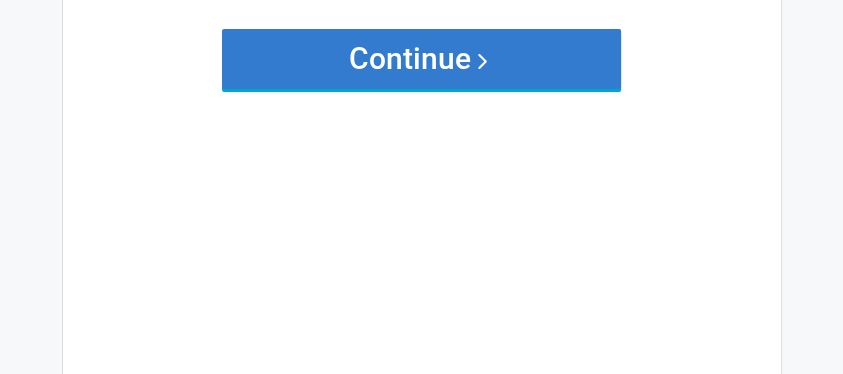 click on "Continue" at bounding box center [422, 59] 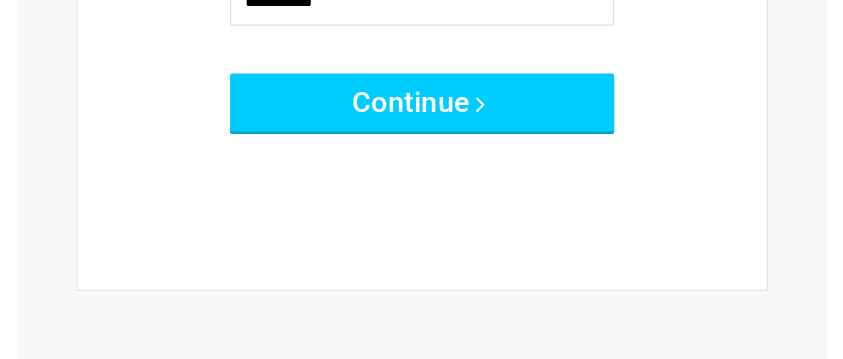 scroll, scrollTop: 400, scrollLeft: 0, axis: vertical 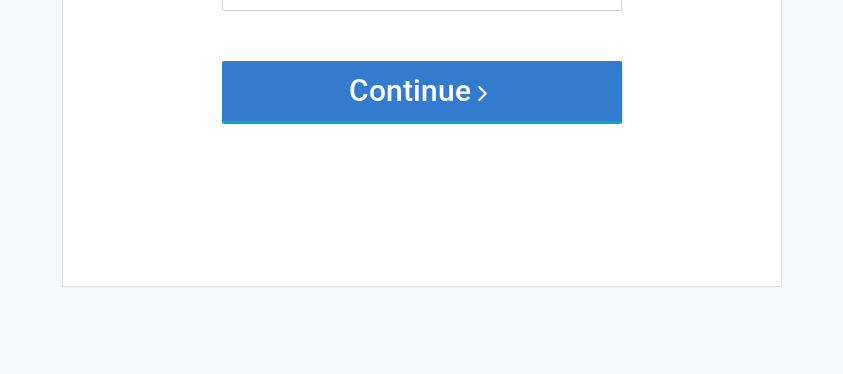 click on "Continue" at bounding box center [422, 91] 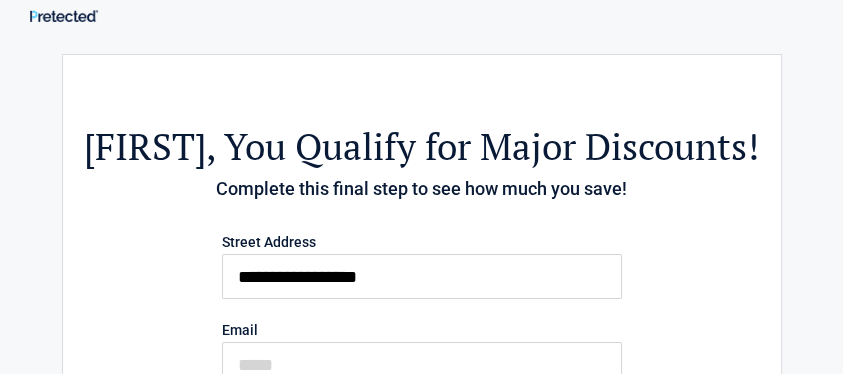 scroll, scrollTop: 0, scrollLeft: 0, axis: both 